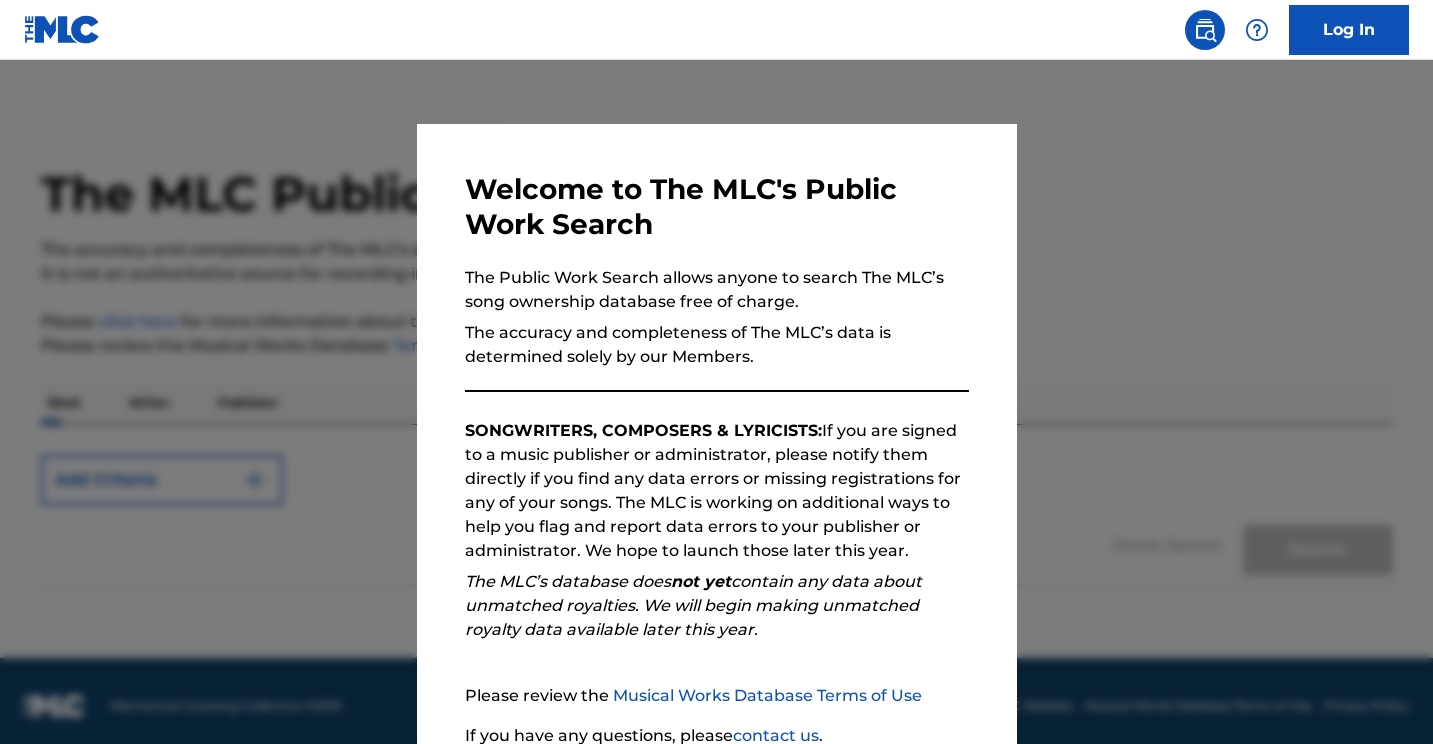 scroll, scrollTop: 0, scrollLeft: 0, axis: both 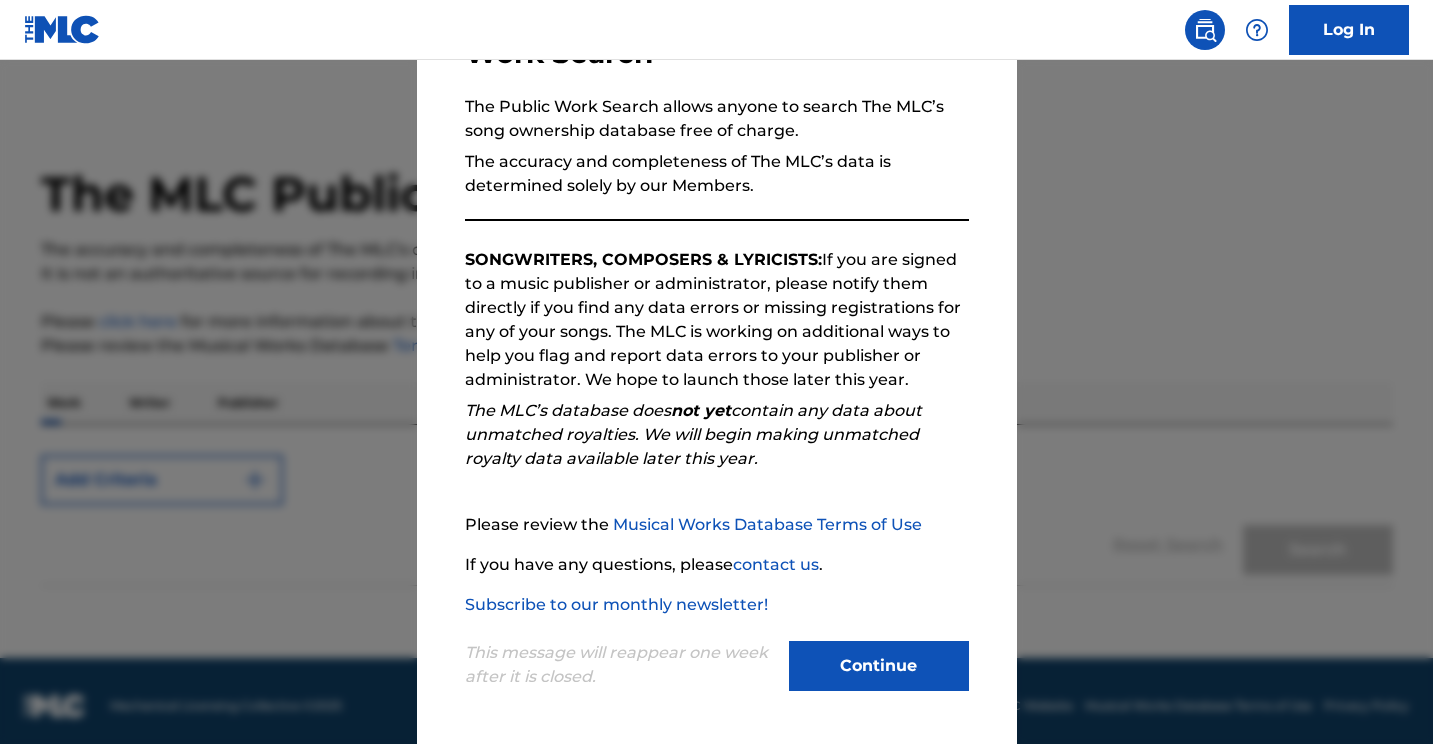 click on "Continue" at bounding box center (879, 666) 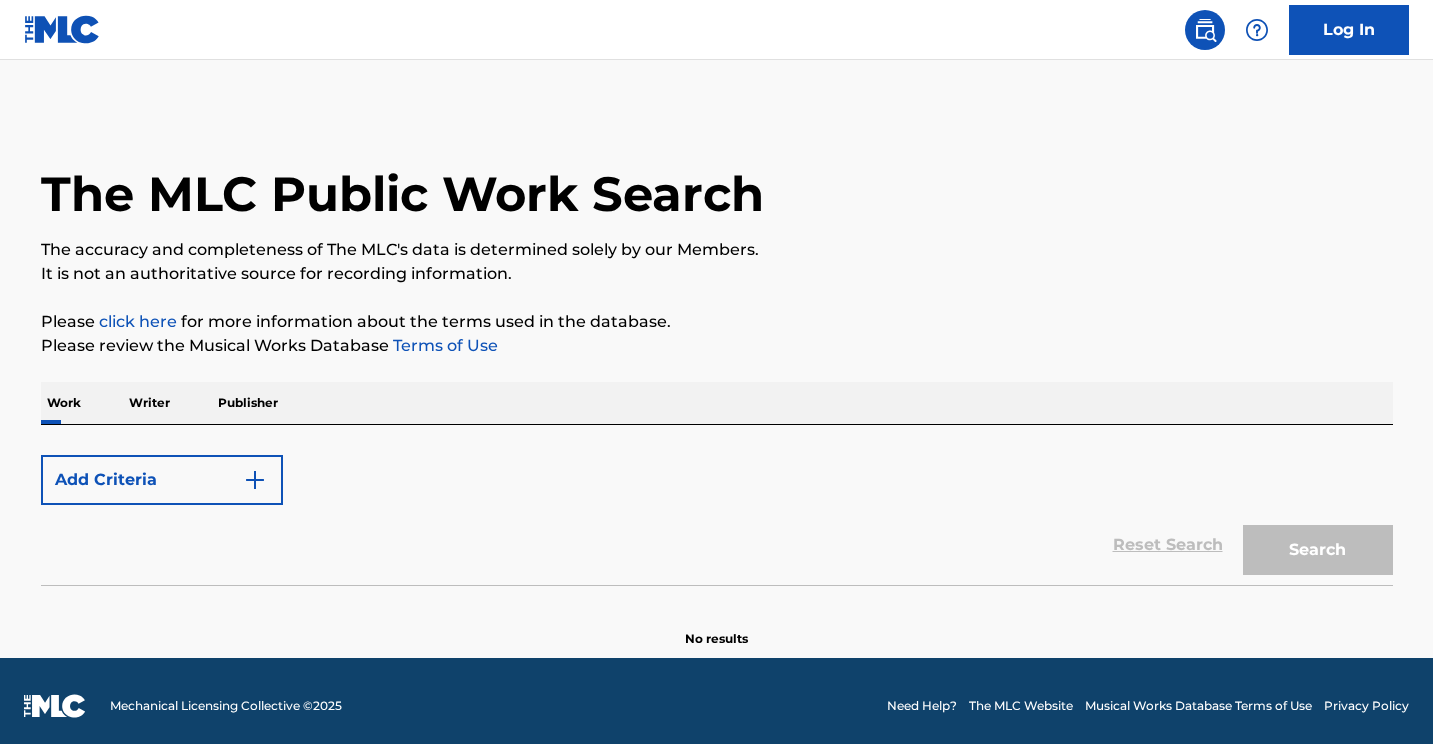 click on "Writer" at bounding box center (149, 403) 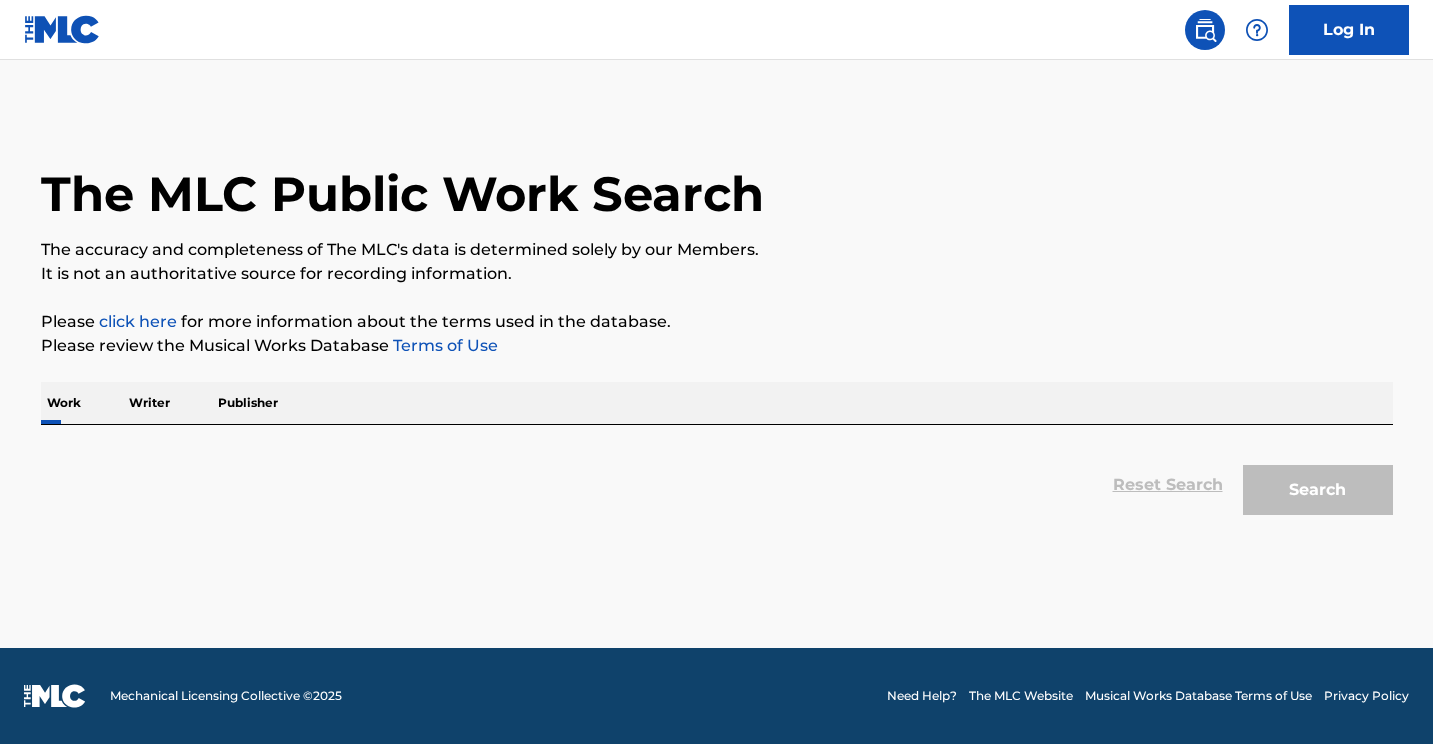 click on "Writer" at bounding box center (149, 403) 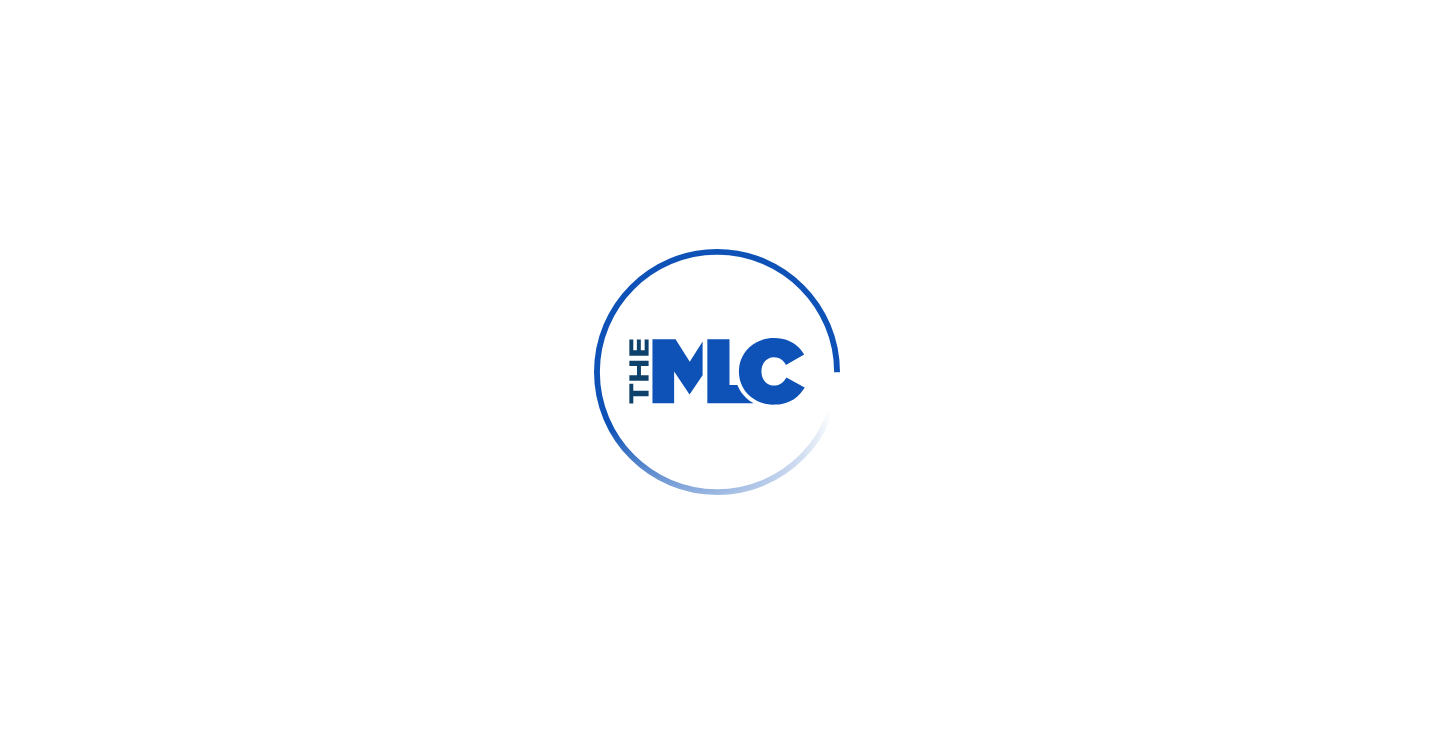scroll, scrollTop: 0, scrollLeft: 0, axis: both 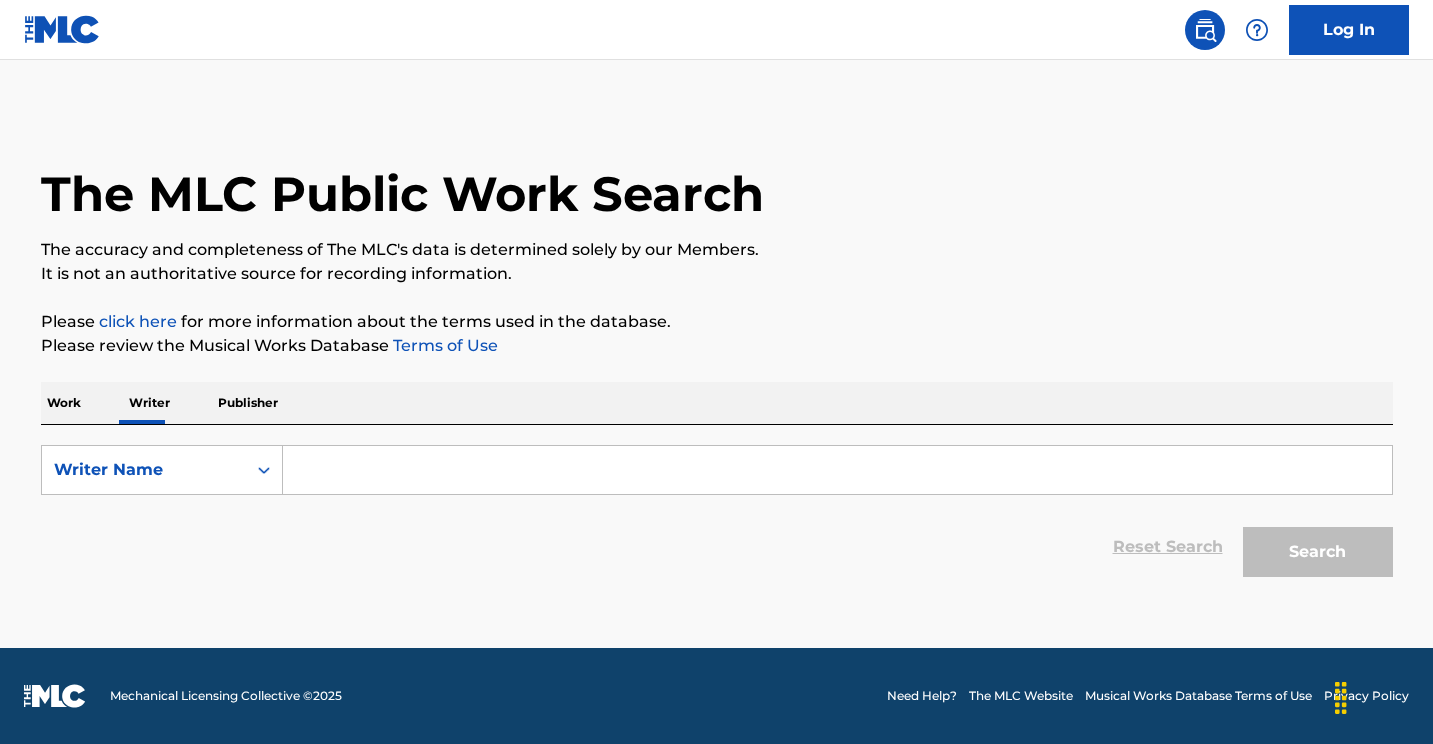 click at bounding box center (837, 470) 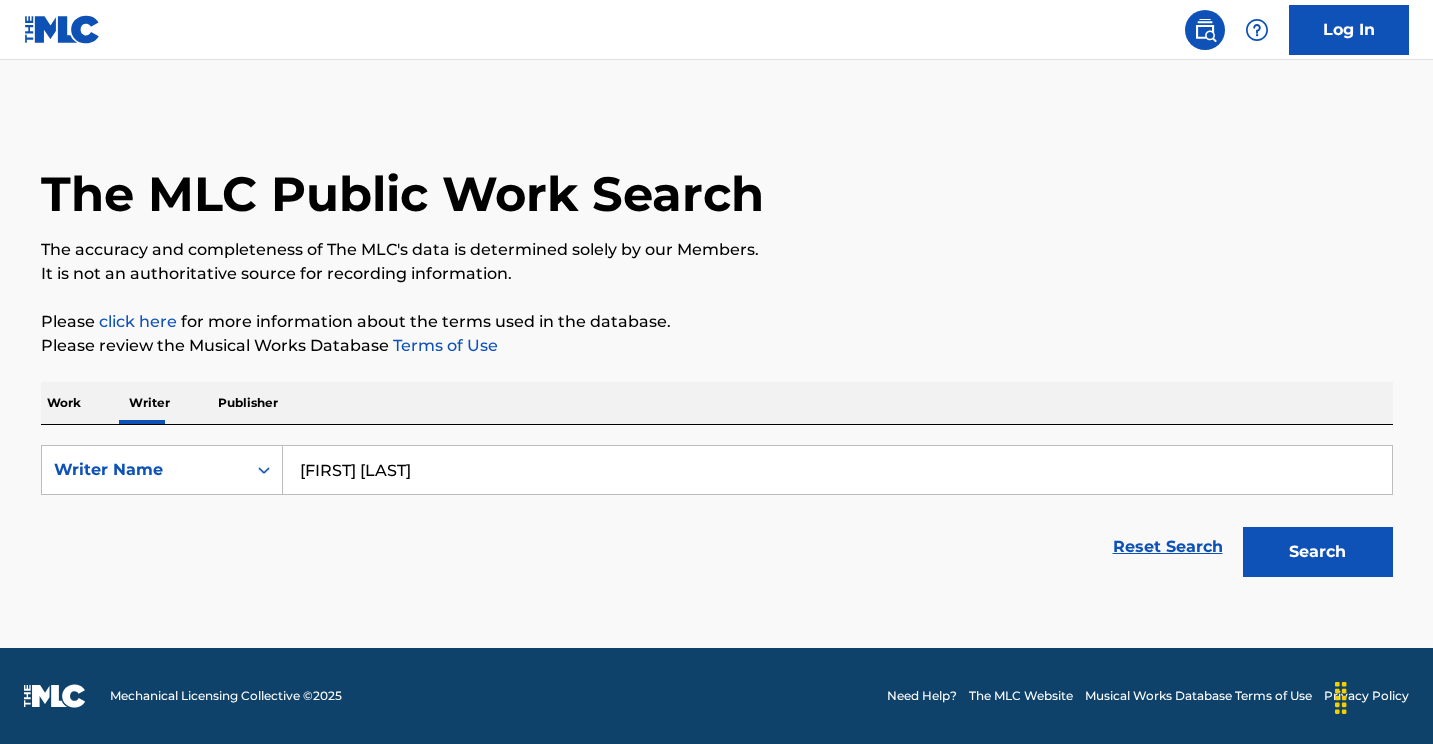 type on "[FIRST] [LAST]" 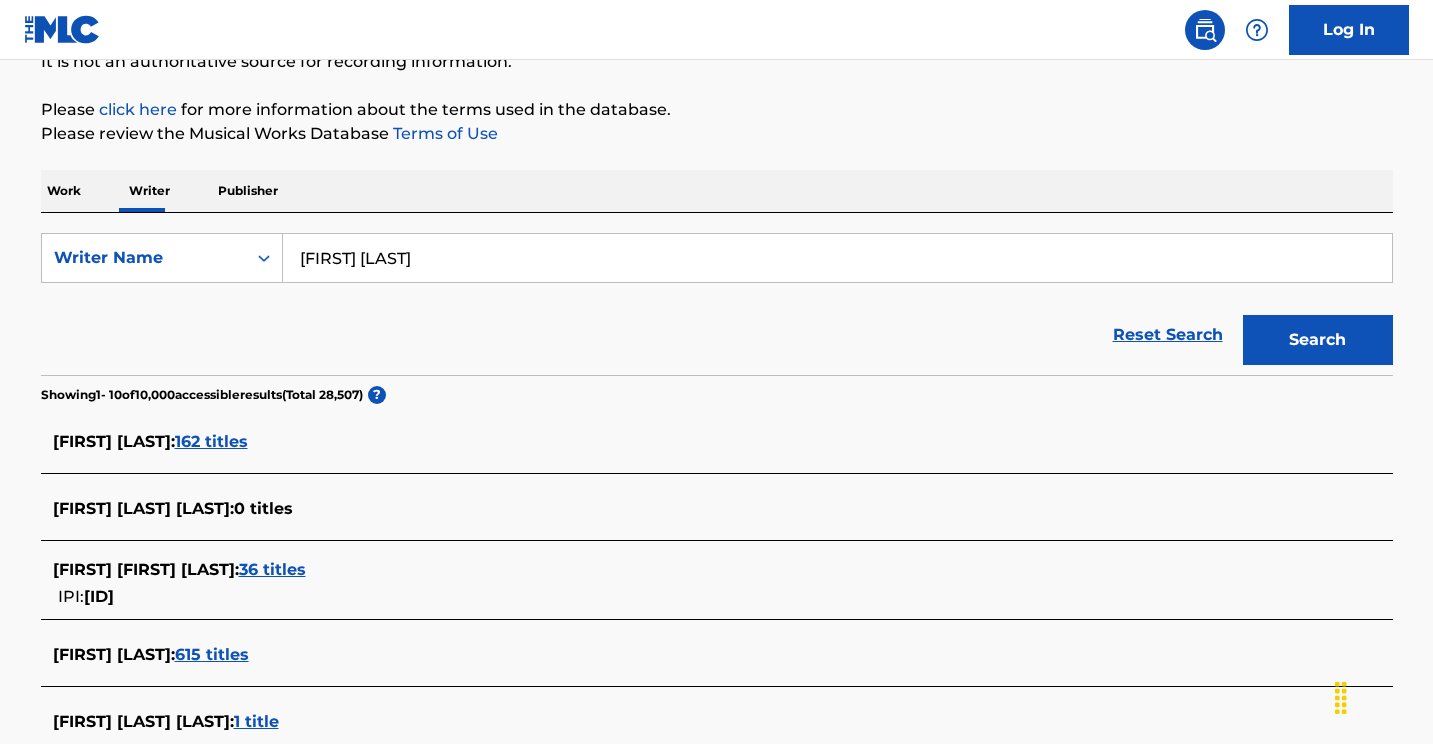 scroll, scrollTop: 306, scrollLeft: 0, axis: vertical 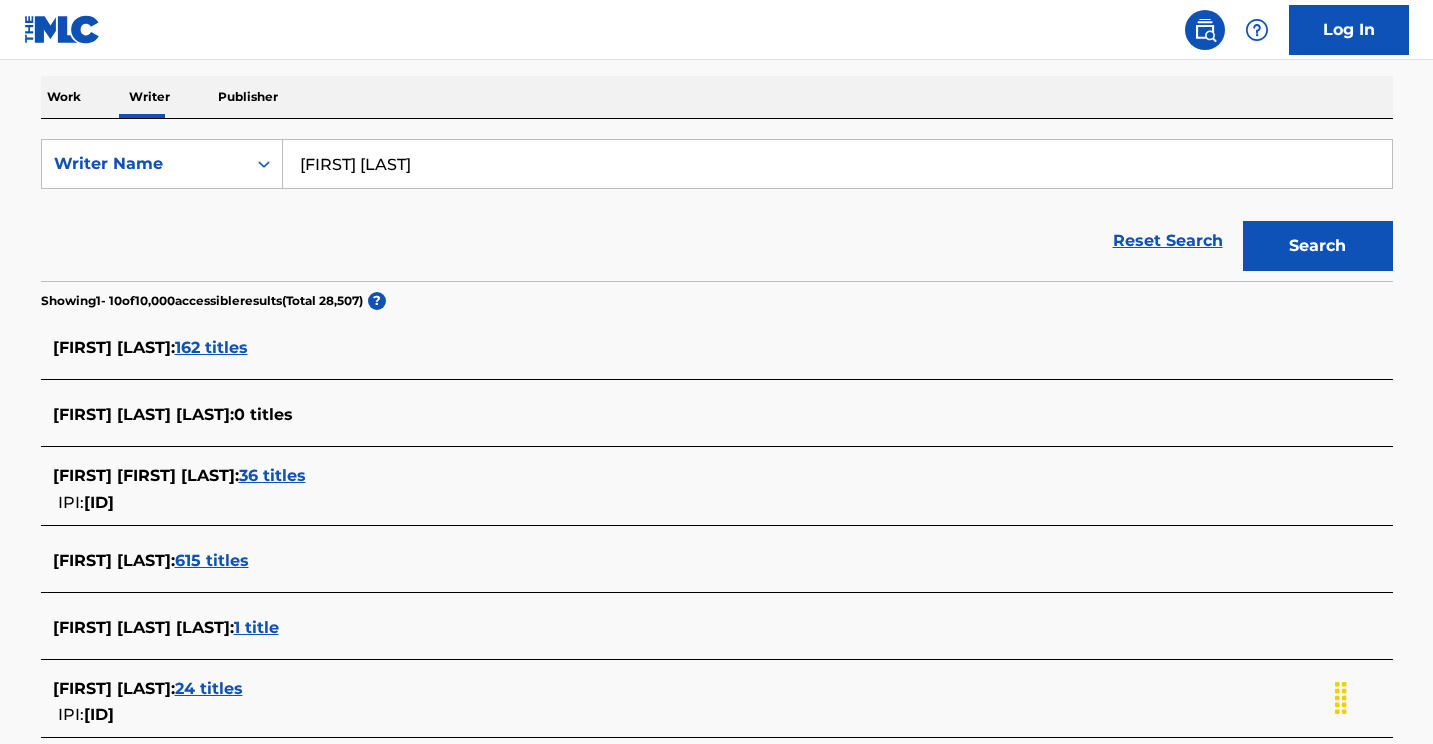click on "162 titles" at bounding box center [211, 347] 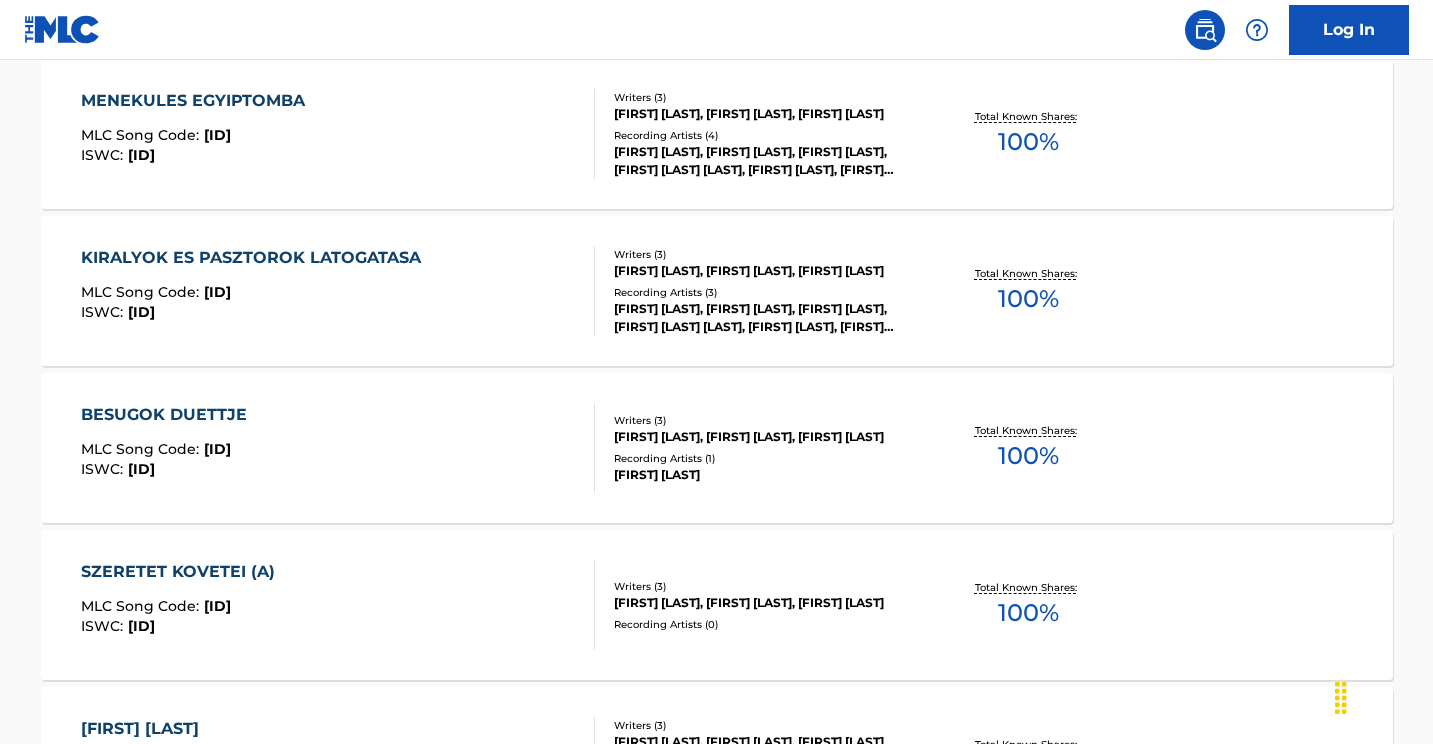 scroll, scrollTop: 964, scrollLeft: 0, axis: vertical 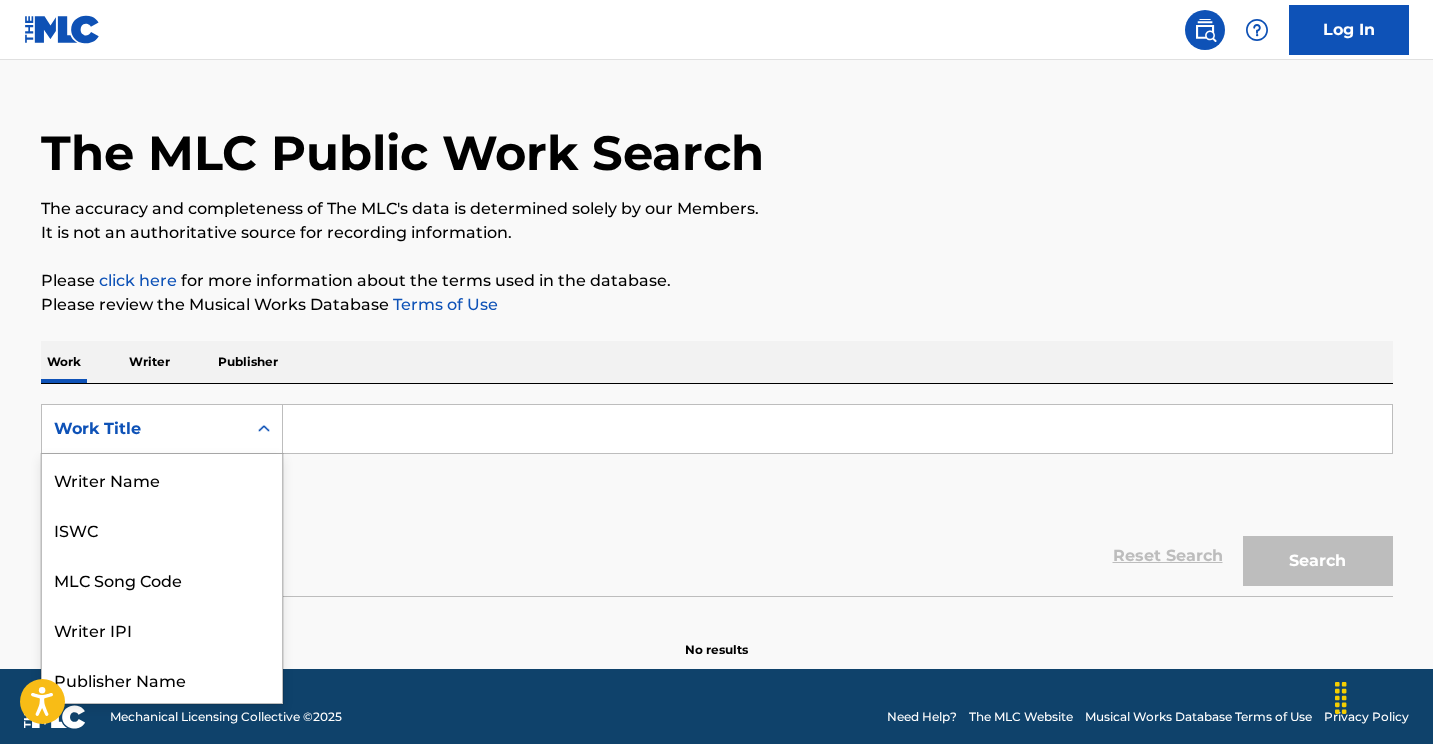 click on "Work Title selected, 8 of 8. 8 results available. Use Up and Down to choose options, press Enter to select the currently focused option, press Escape to exit the menu, press Tab to select the option and exit the menu. Work Title Writer Name ISWC MLC Song Code Writer IPI Publisher Name Publisher IPI MLC Publisher Number Work Title" at bounding box center (162, 429) 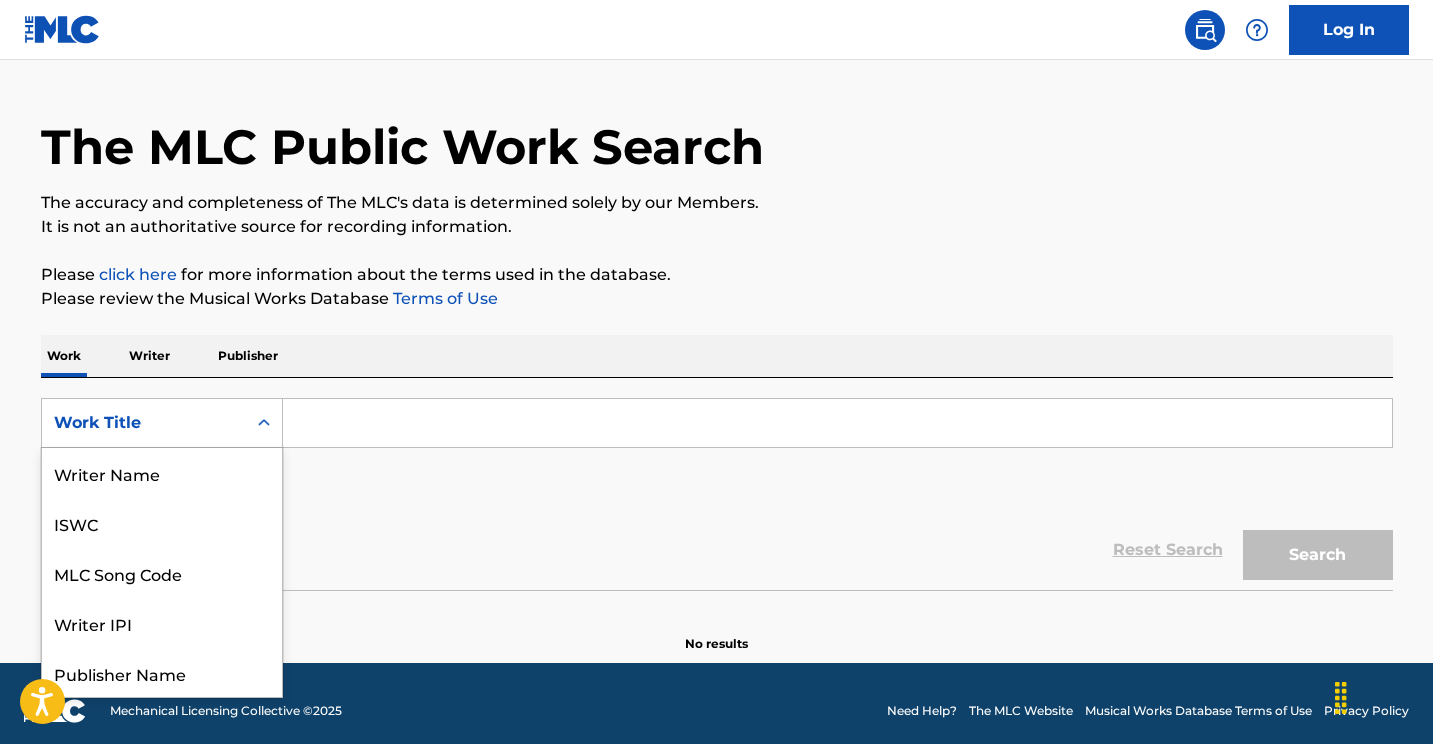 scroll, scrollTop: 100, scrollLeft: 0, axis: vertical 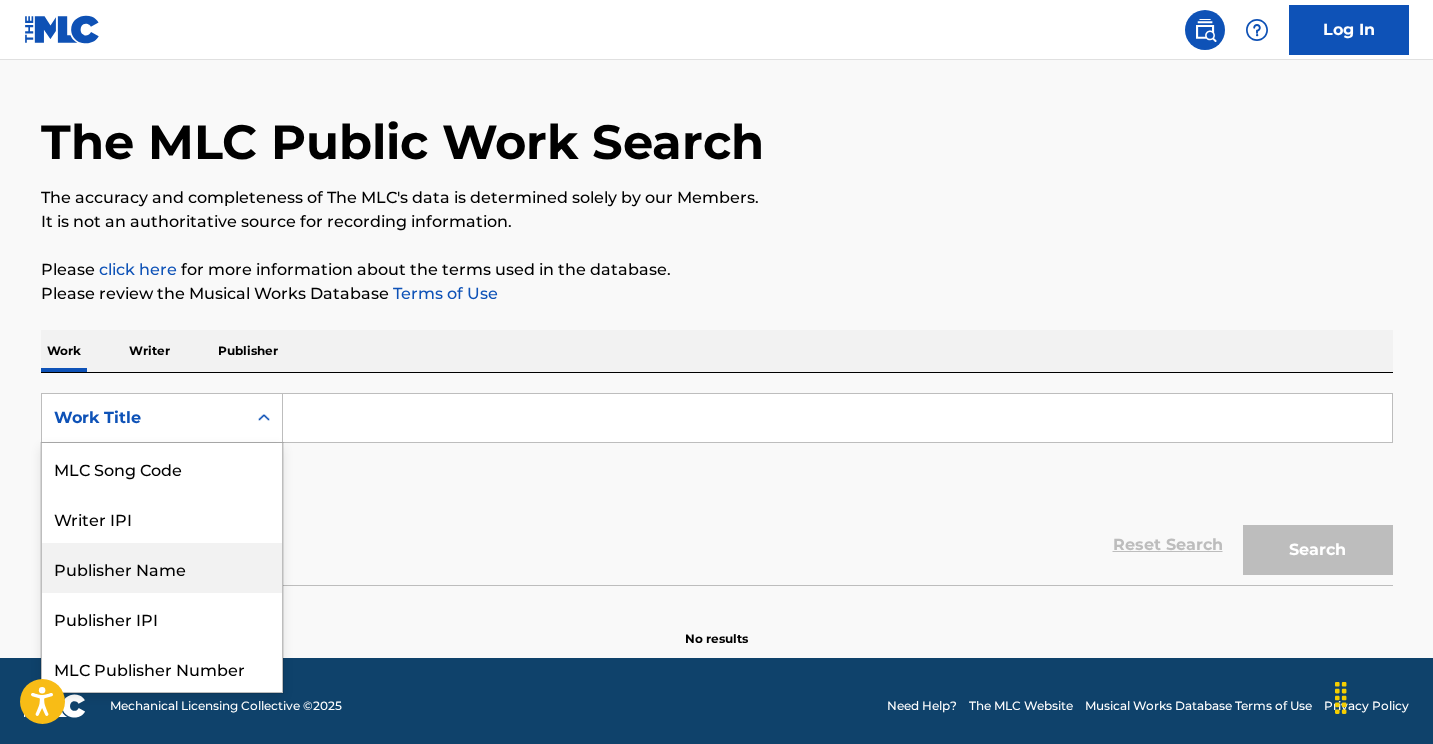 click on "Publisher Name" at bounding box center [162, 568] 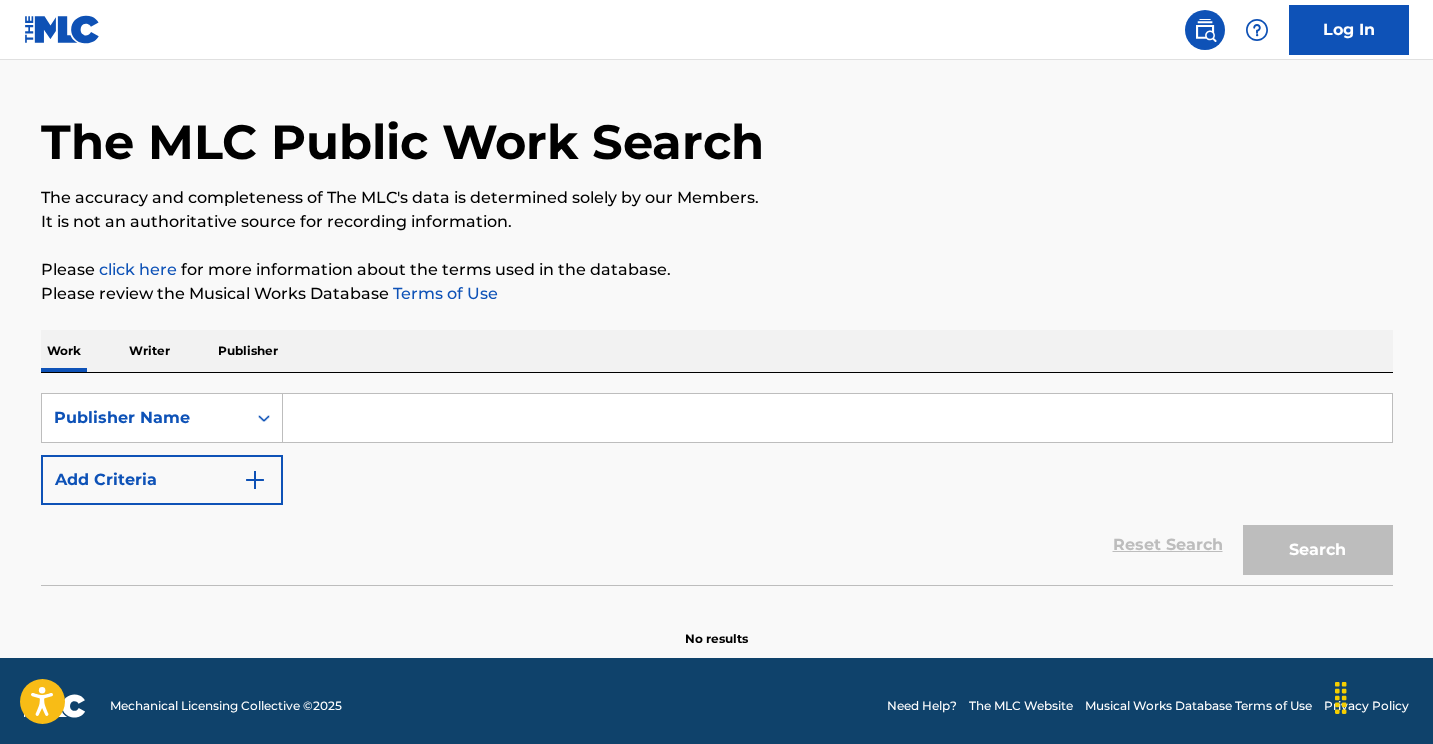 click at bounding box center [837, 418] 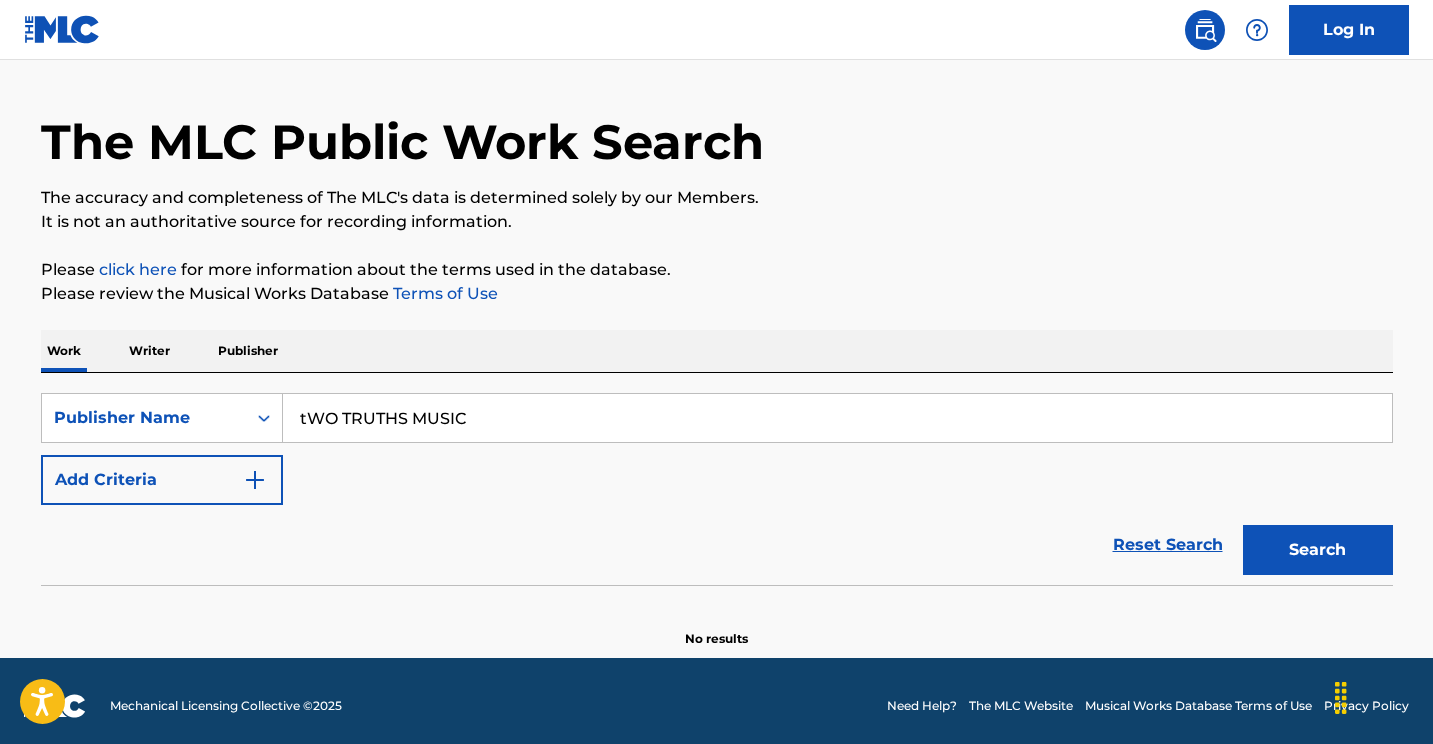 type on "tWO TRUTHS MUSIC" 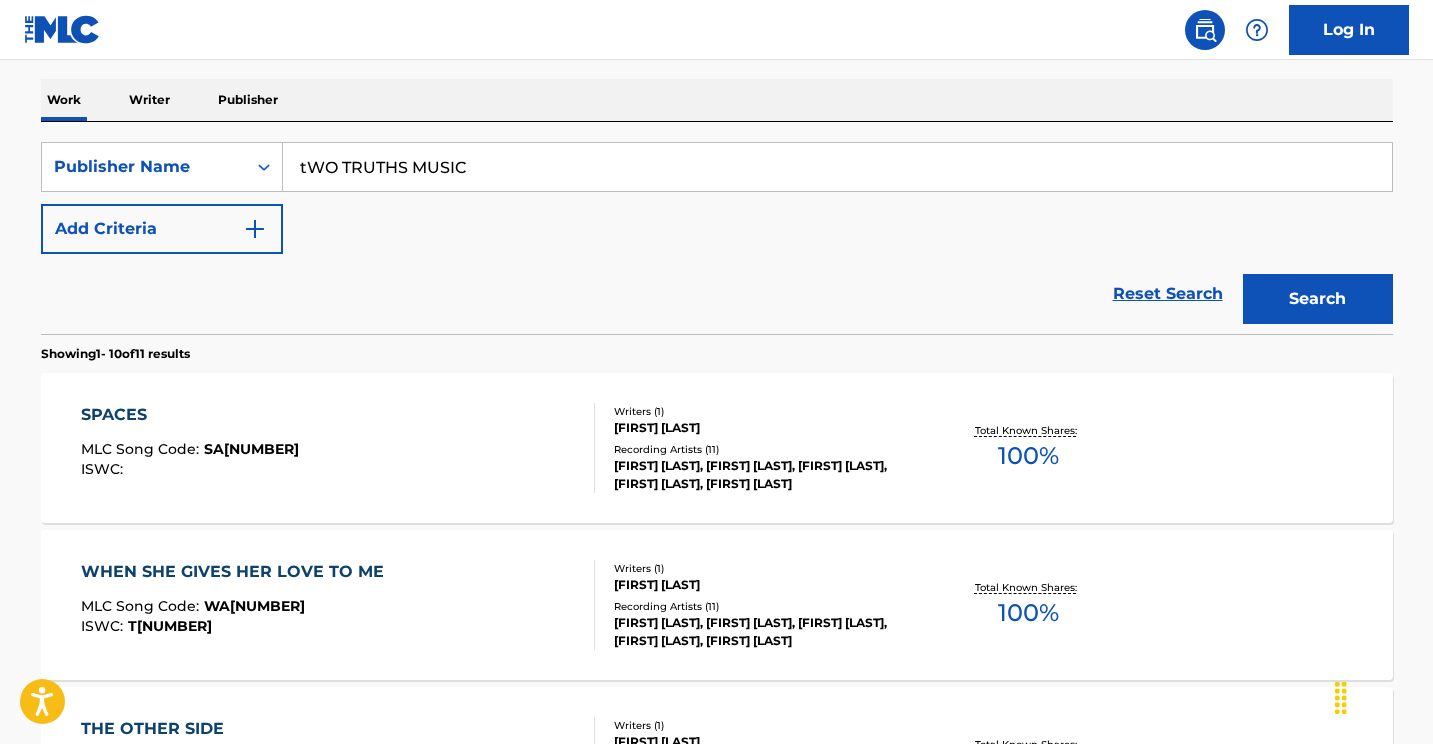 scroll, scrollTop: 550, scrollLeft: 0, axis: vertical 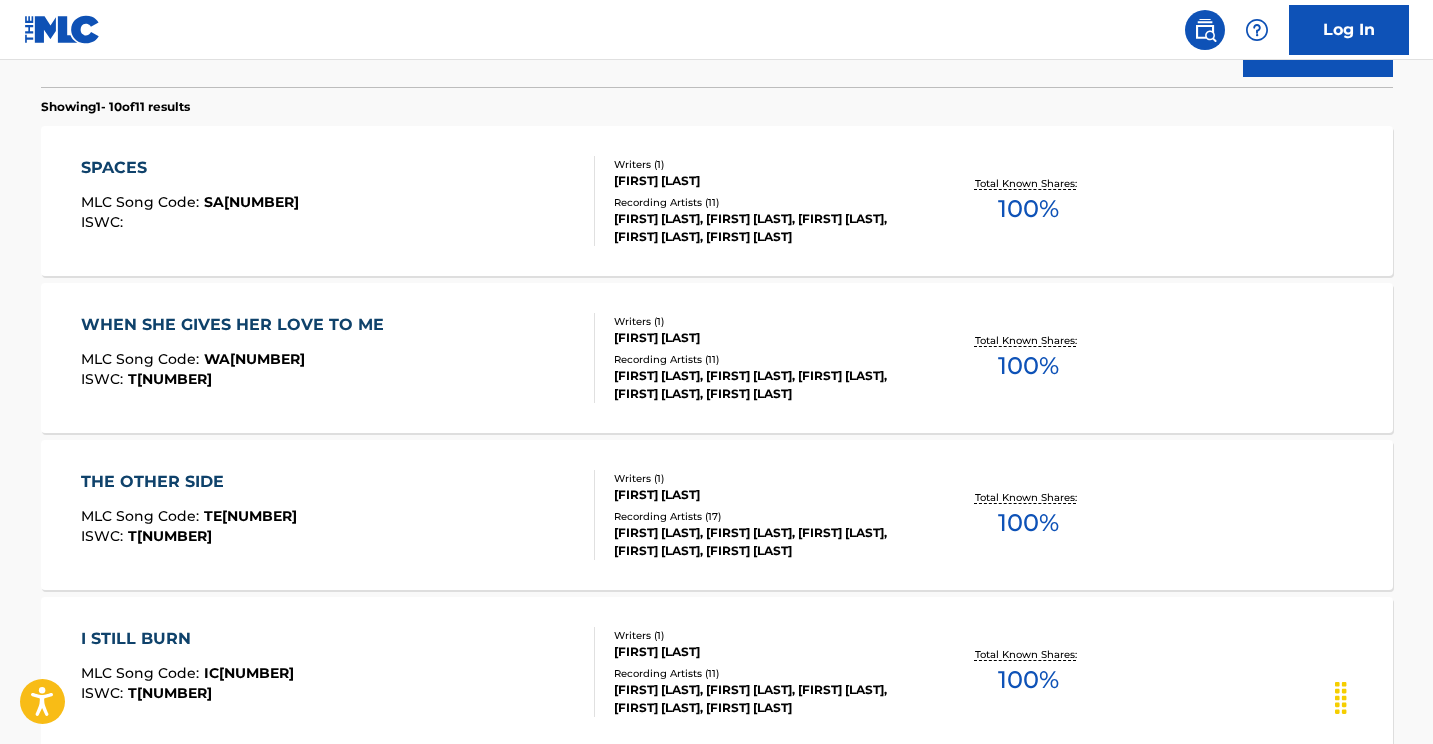 click on "SPACES" at bounding box center [190, 168] 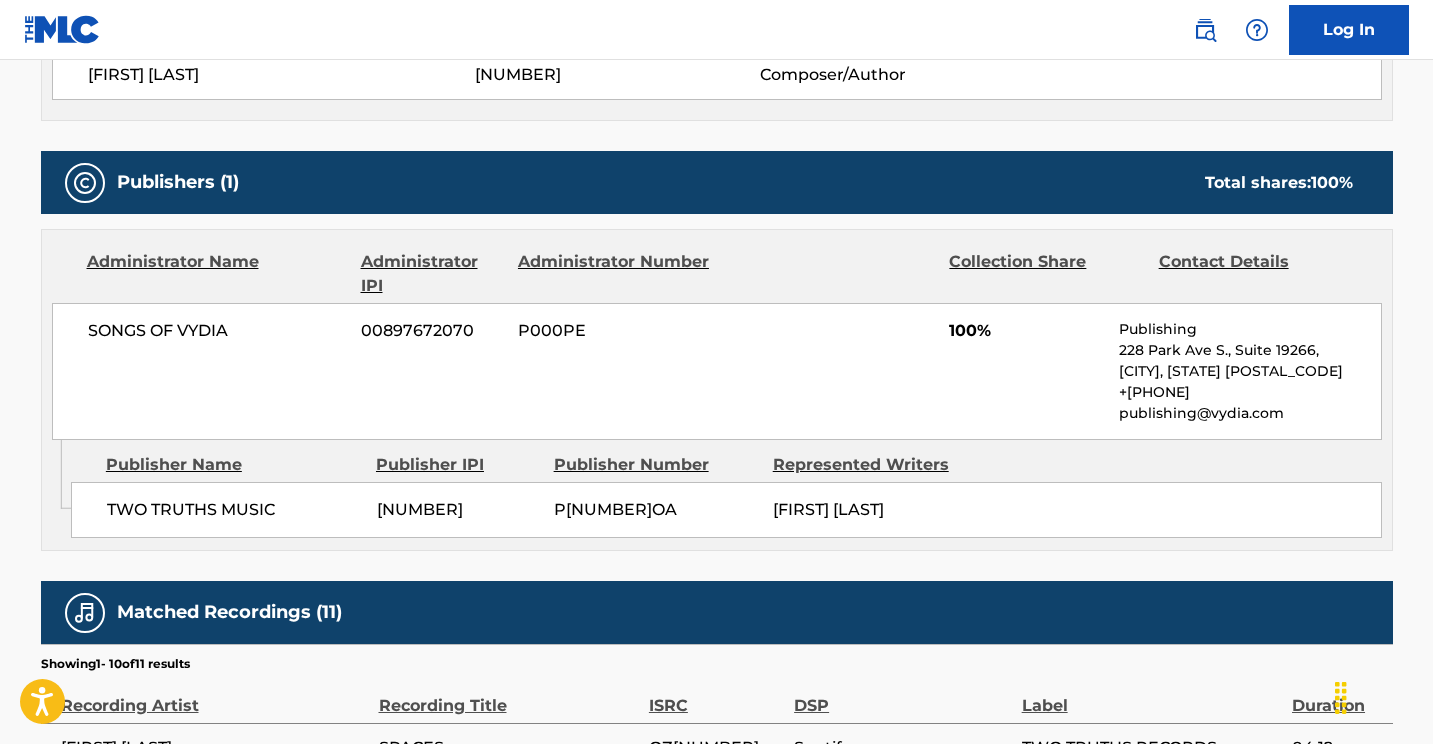 scroll, scrollTop: 799, scrollLeft: 0, axis: vertical 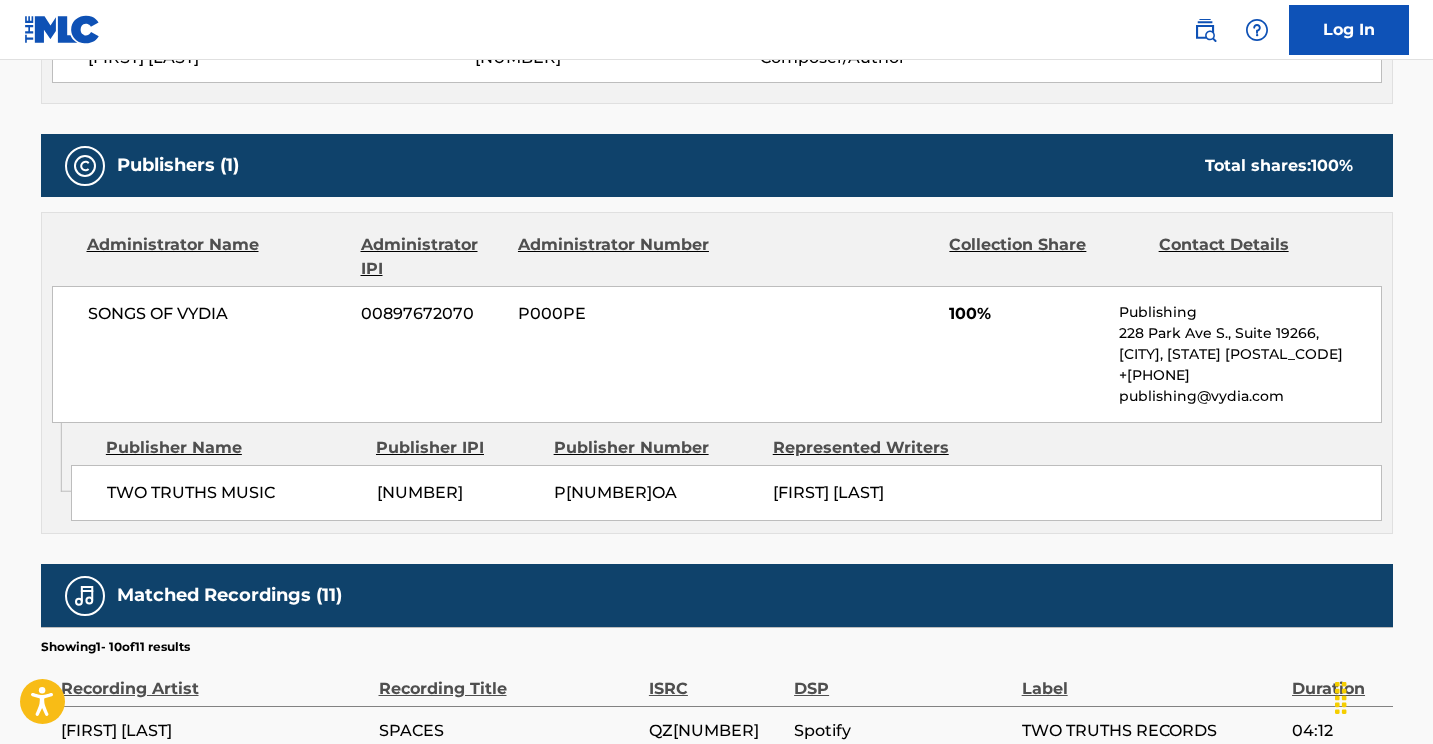 drag, startPoint x: 477, startPoint y: 490, endPoint x: 374, endPoint y: 492, distance: 103.01942 